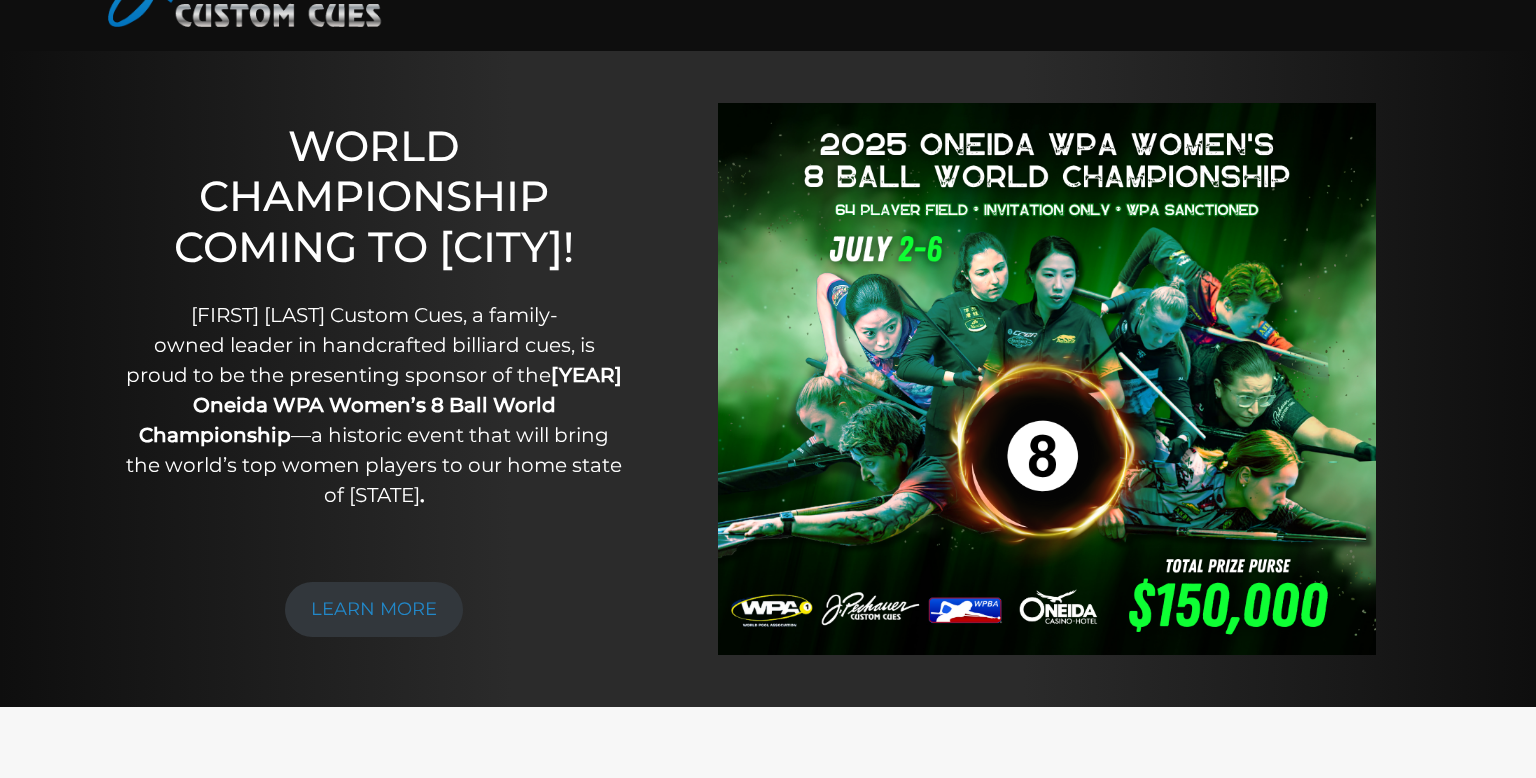 scroll, scrollTop: 141, scrollLeft: 0, axis: vertical 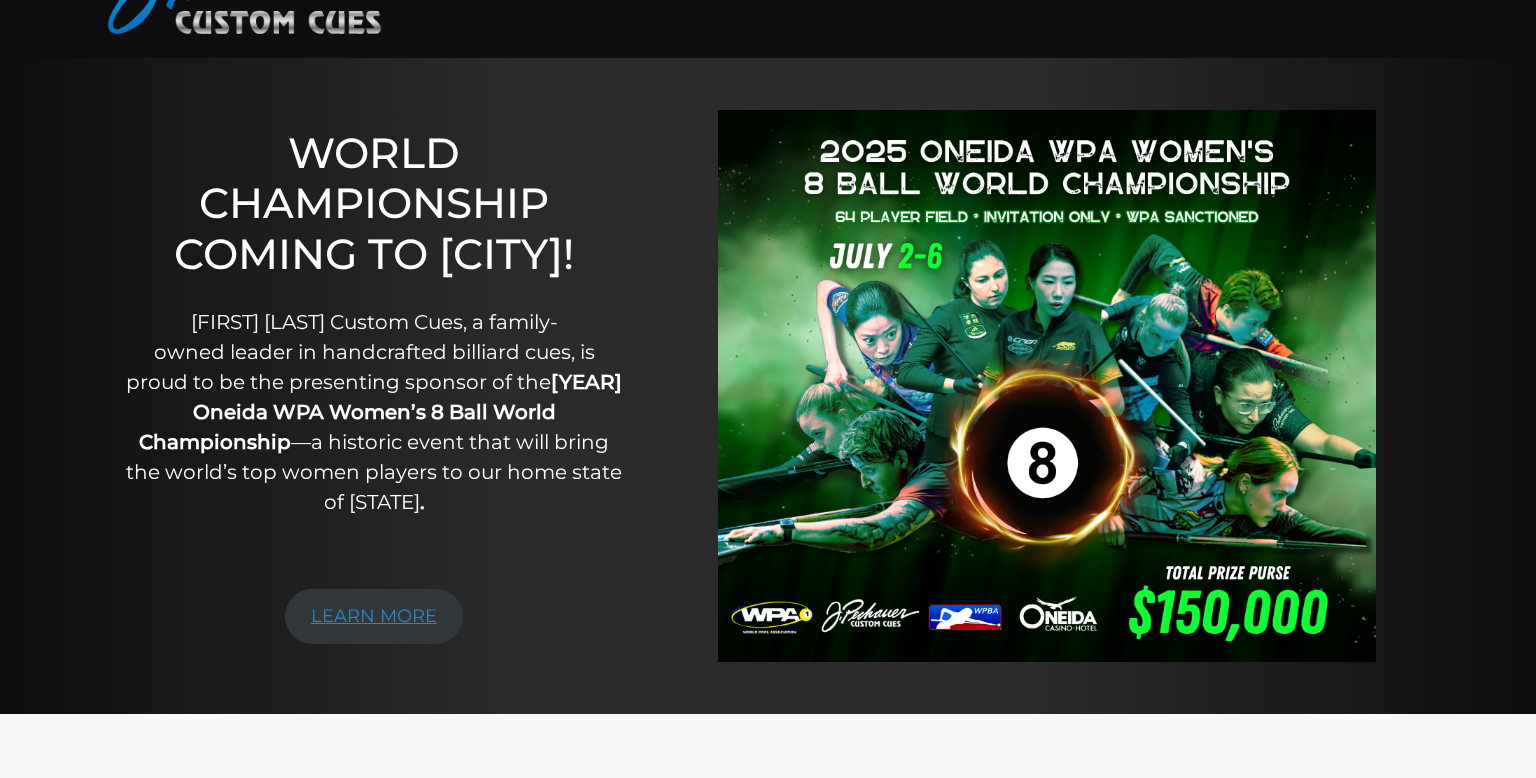 click on "LEARN MORE" at bounding box center (374, 616) 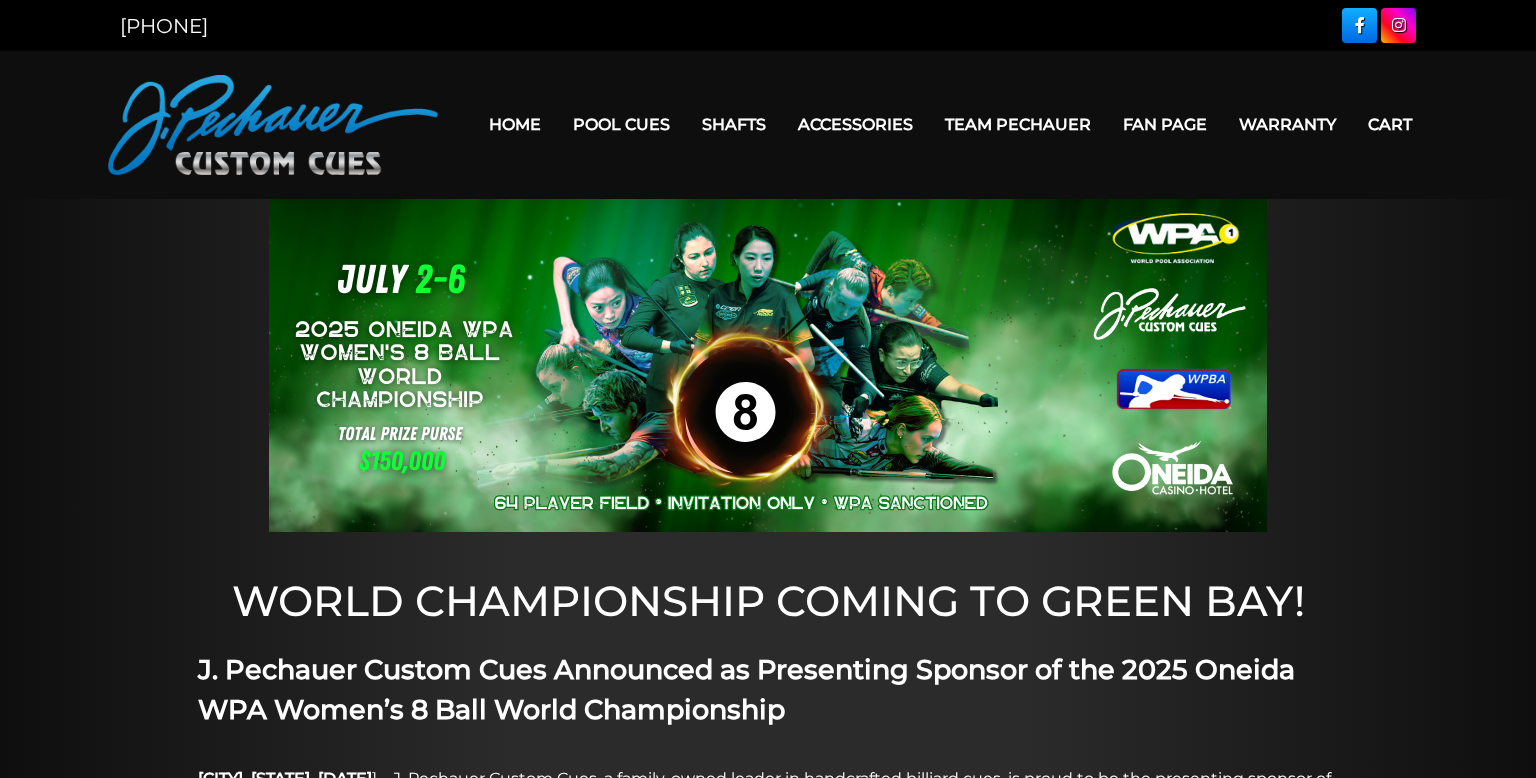 scroll, scrollTop: 0, scrollLeft: 0, axis: both 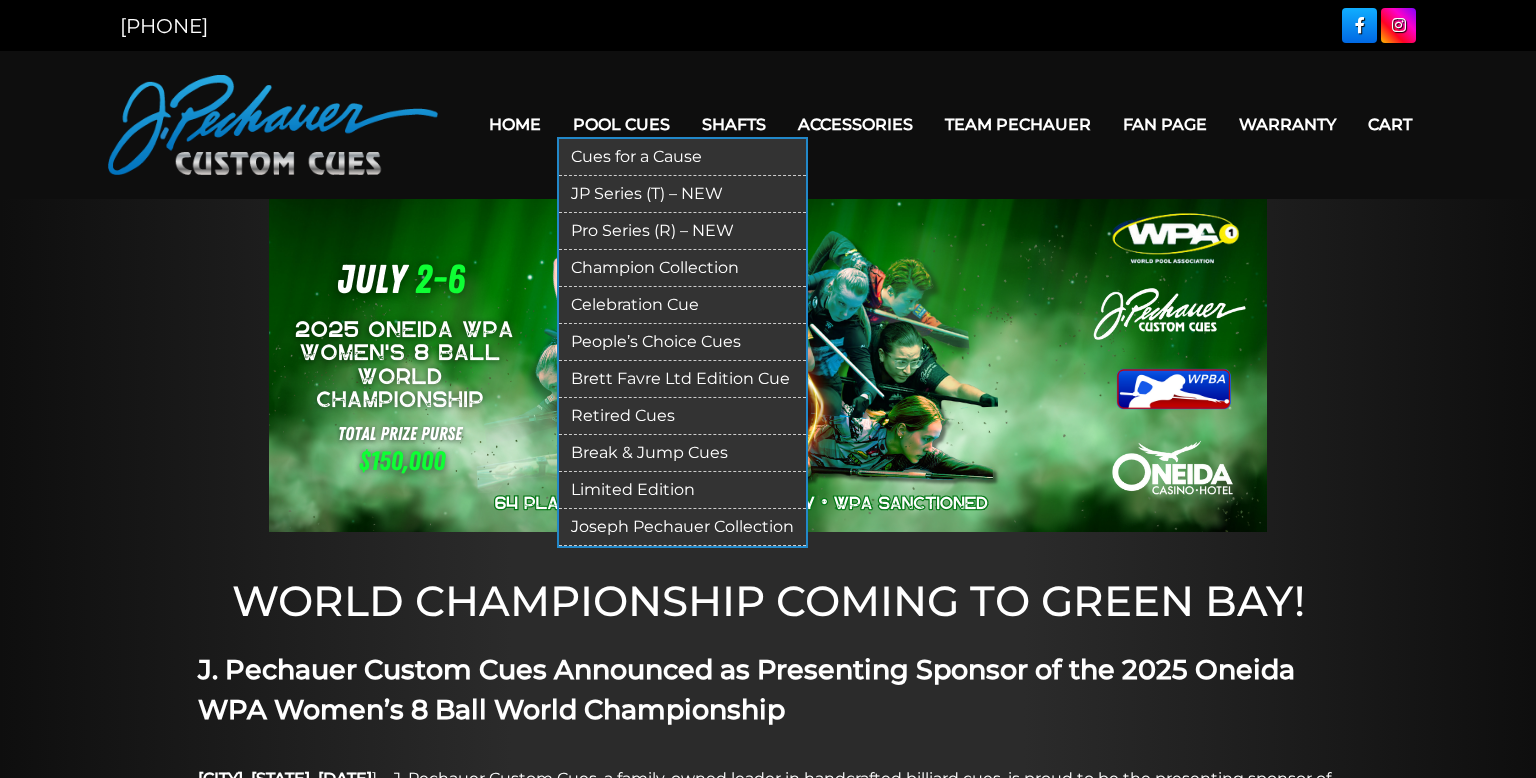 click on "Limited Edition" at bounding box center [682, 490] 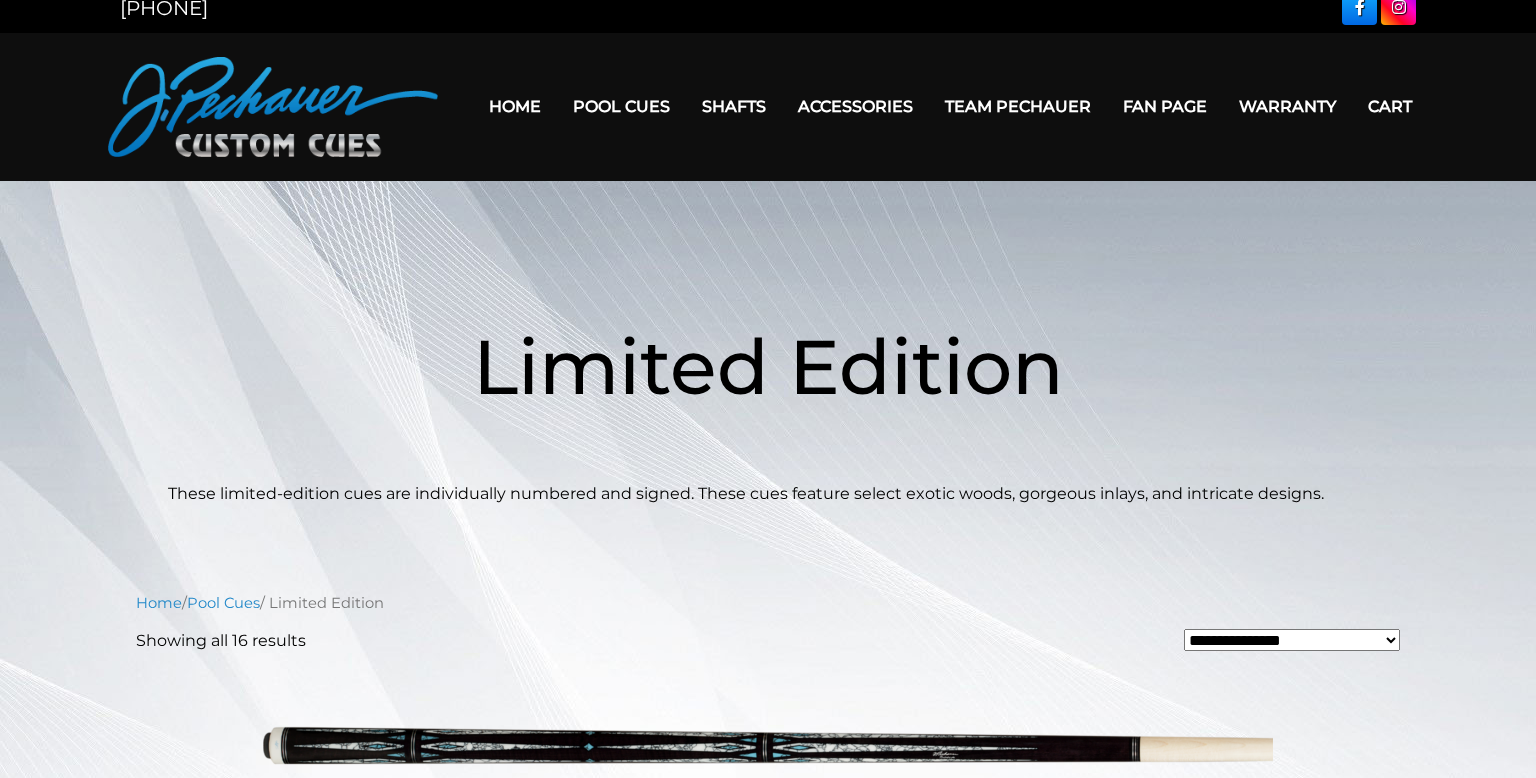 scroll, scrollTop: 0, scrollLeft: 0, axis: both 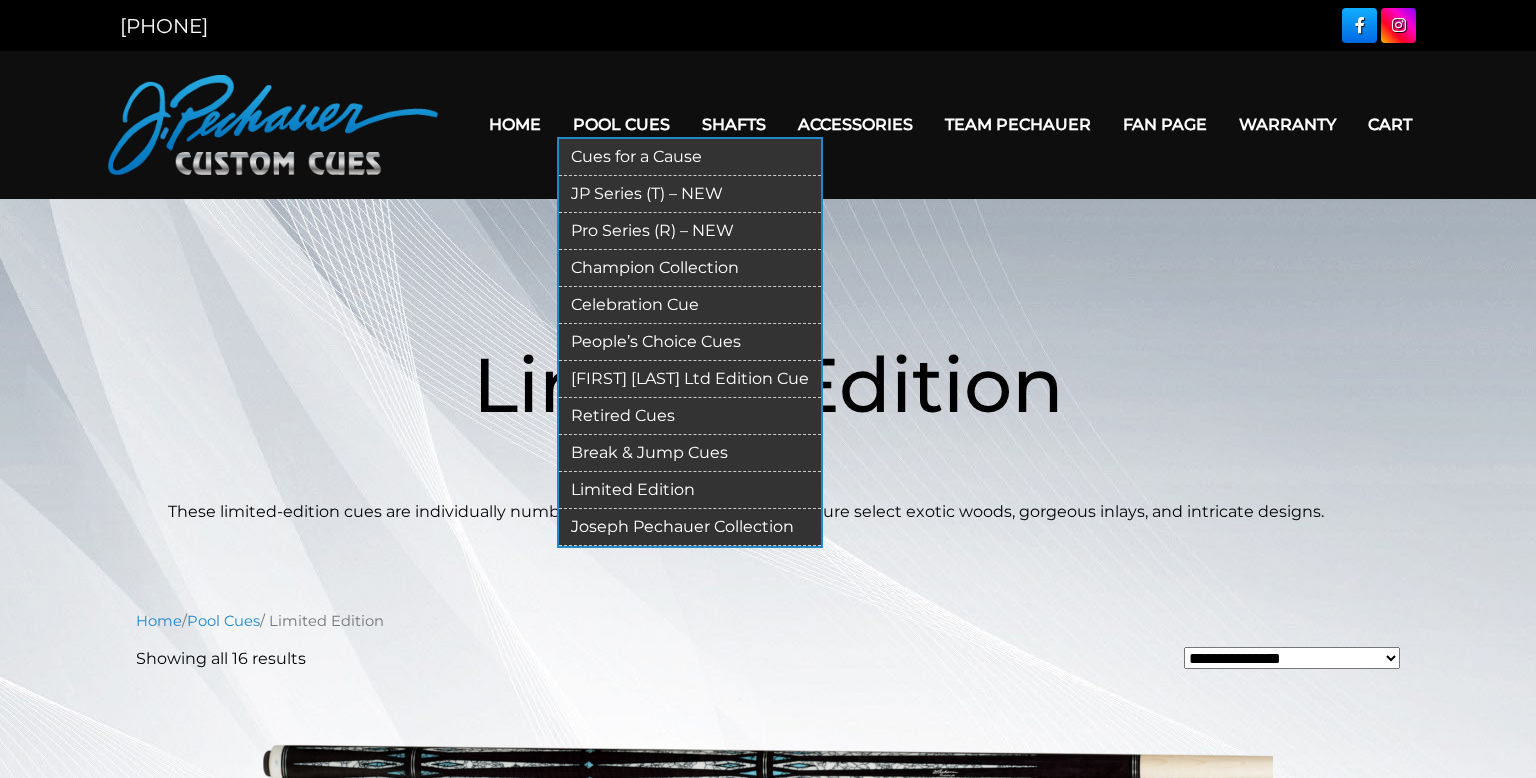 click on "Cues for a Cause" at bounding box center (690, 157) 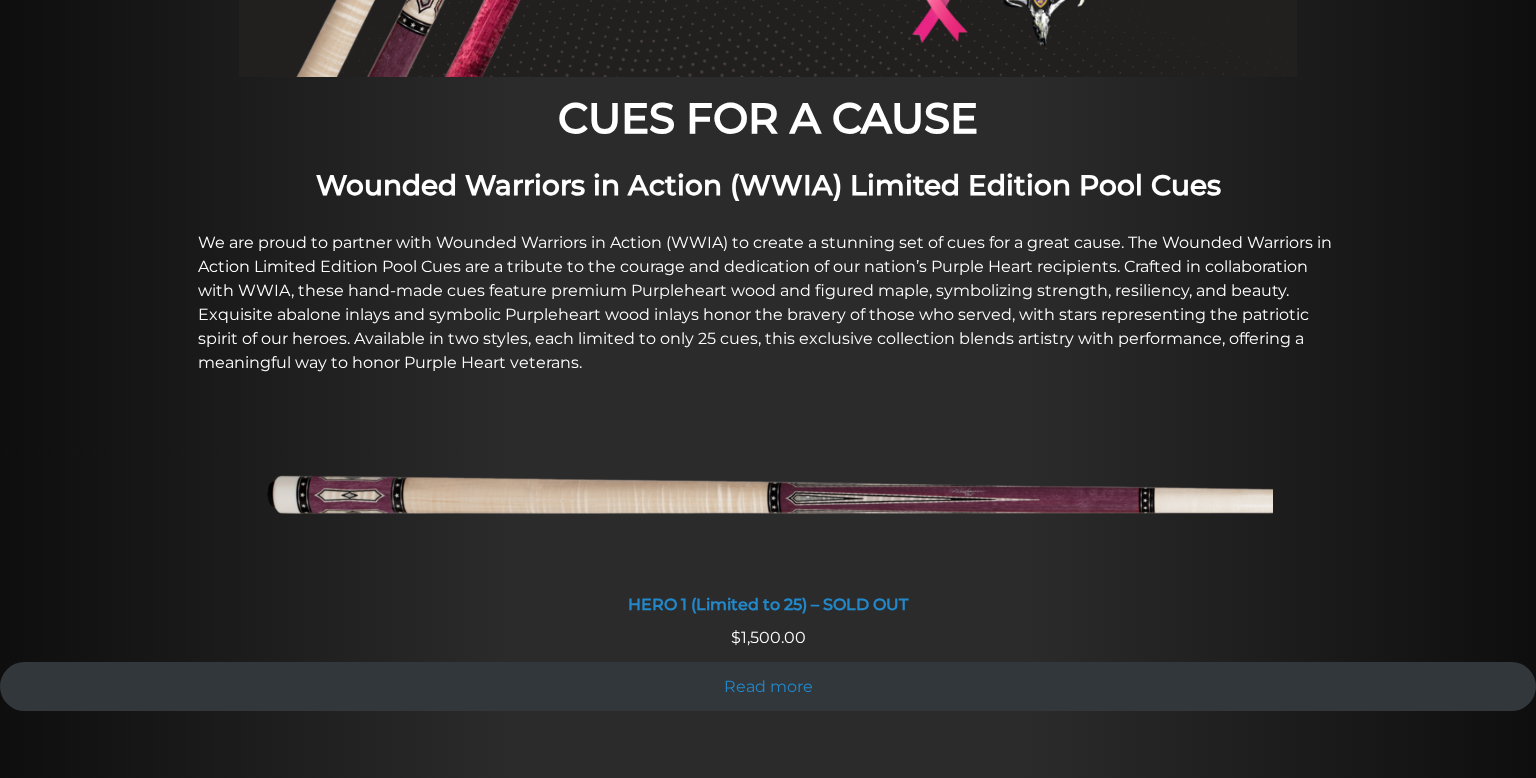 scroll, scrollTop: 566, scrollLeft: 0, axis: vertical 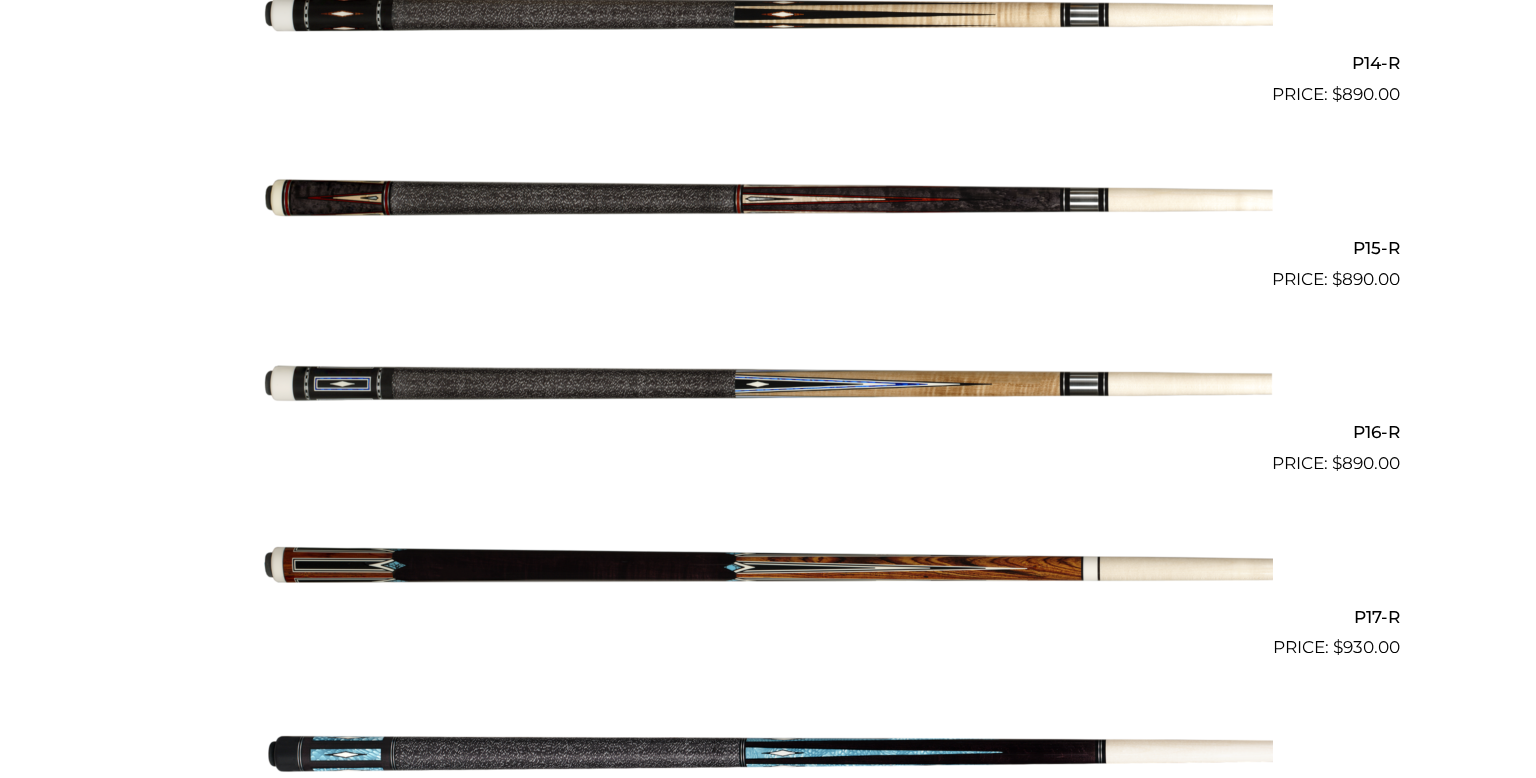 click at bounding box center (768, 385) 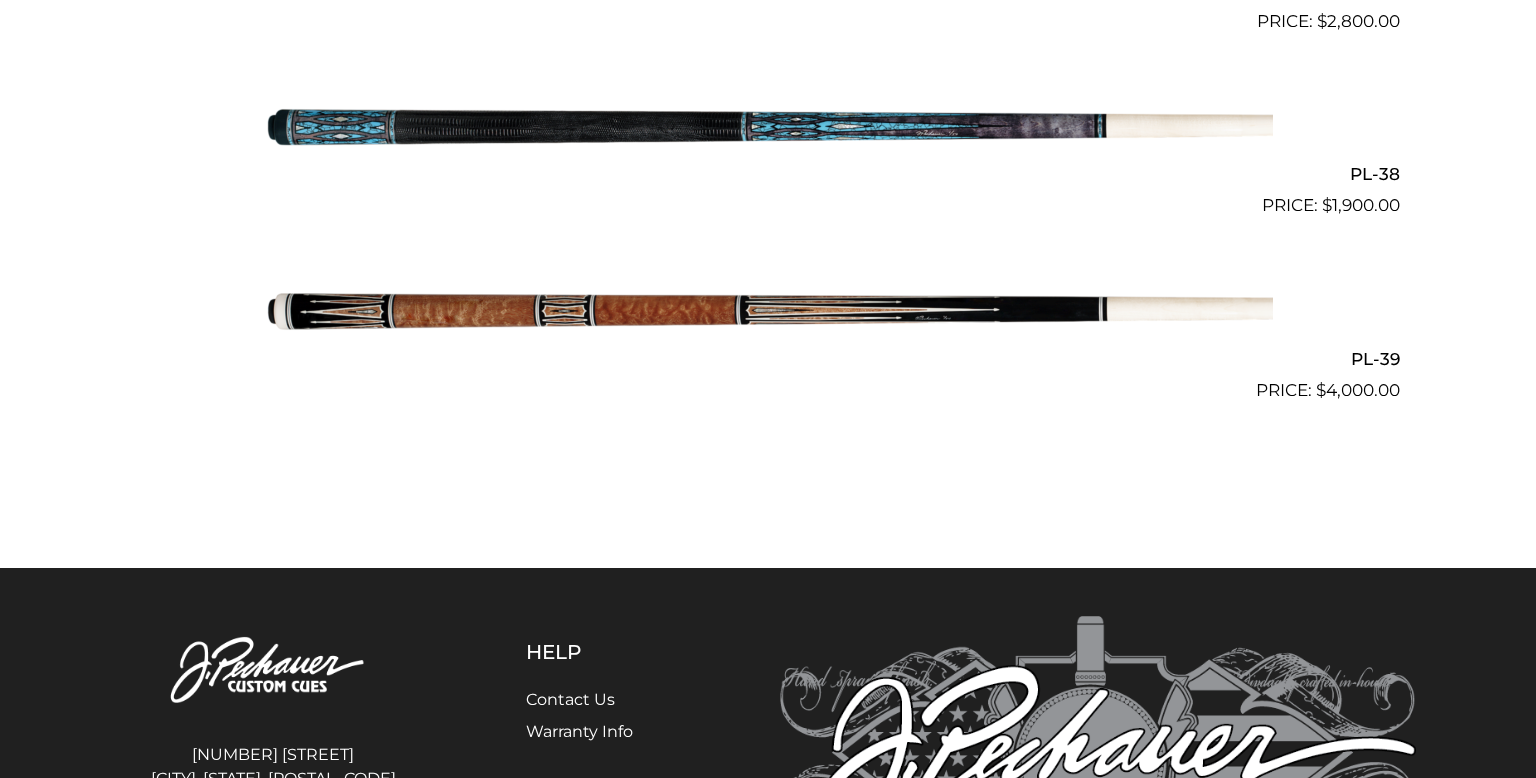 scroll, scrollTop: 5772, scrollLeft: 0, axis: vertical 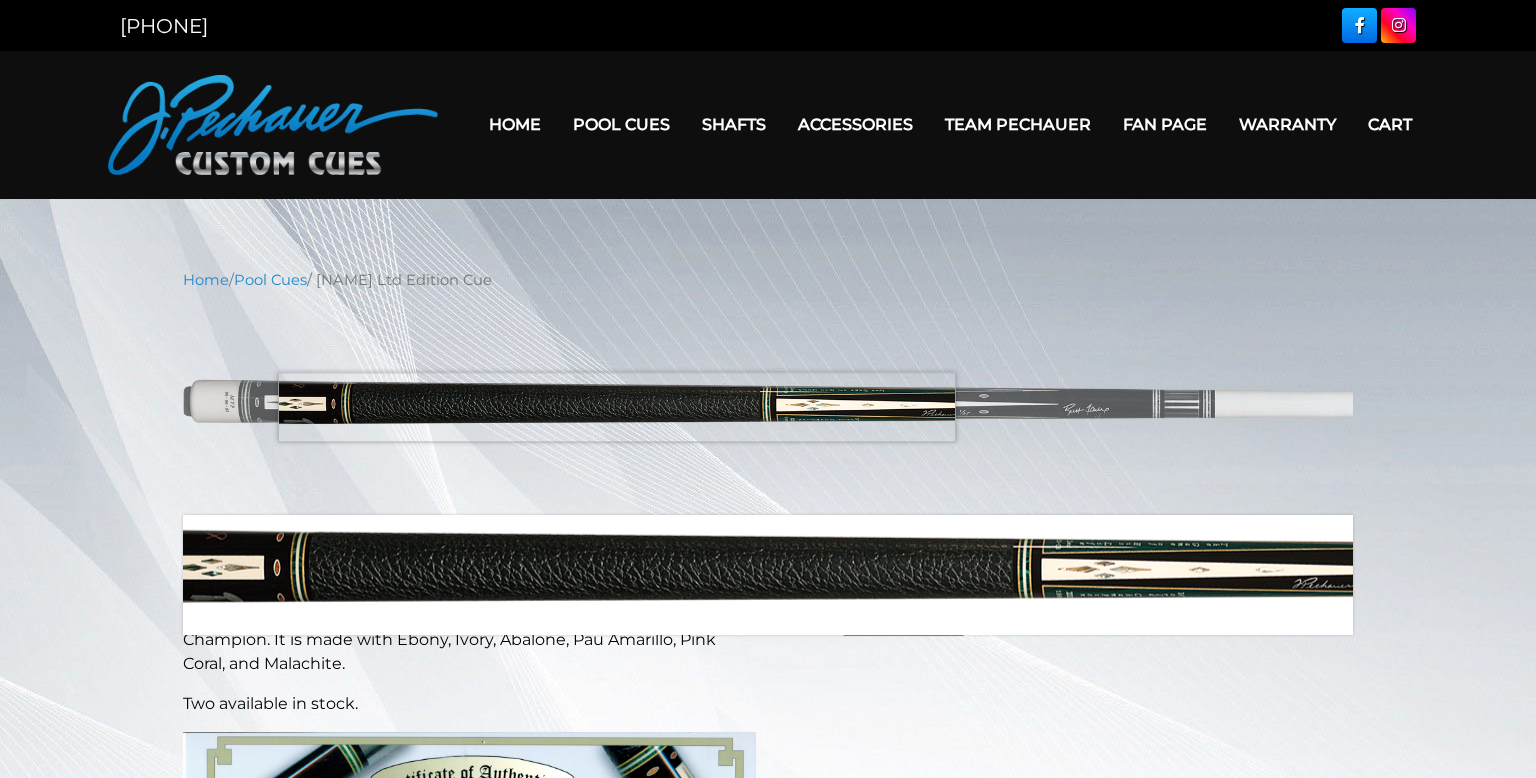 click at bounding box center [768, 403] 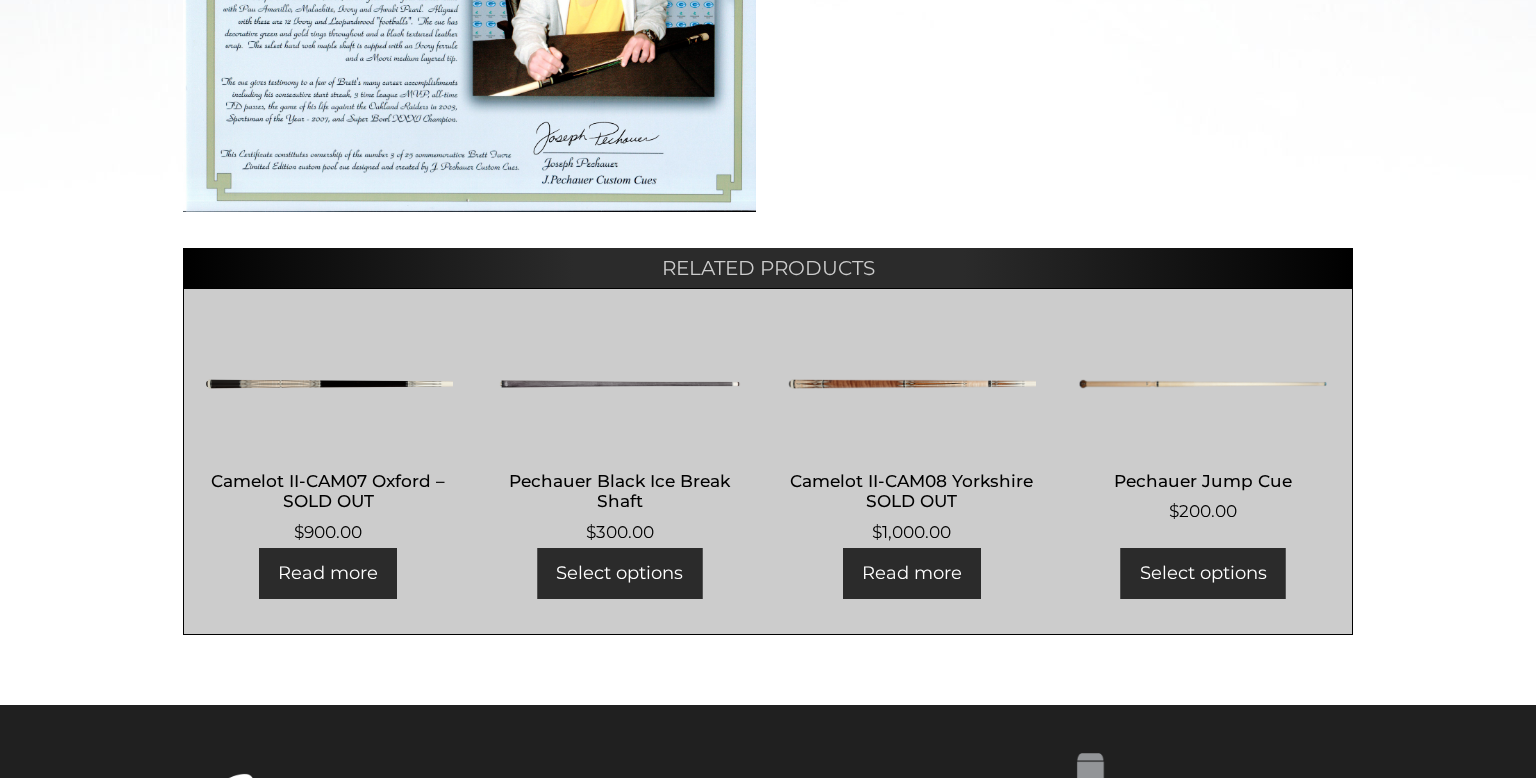 scroll, scrollTop: 968, scrollLeft: 0, axis: vertical 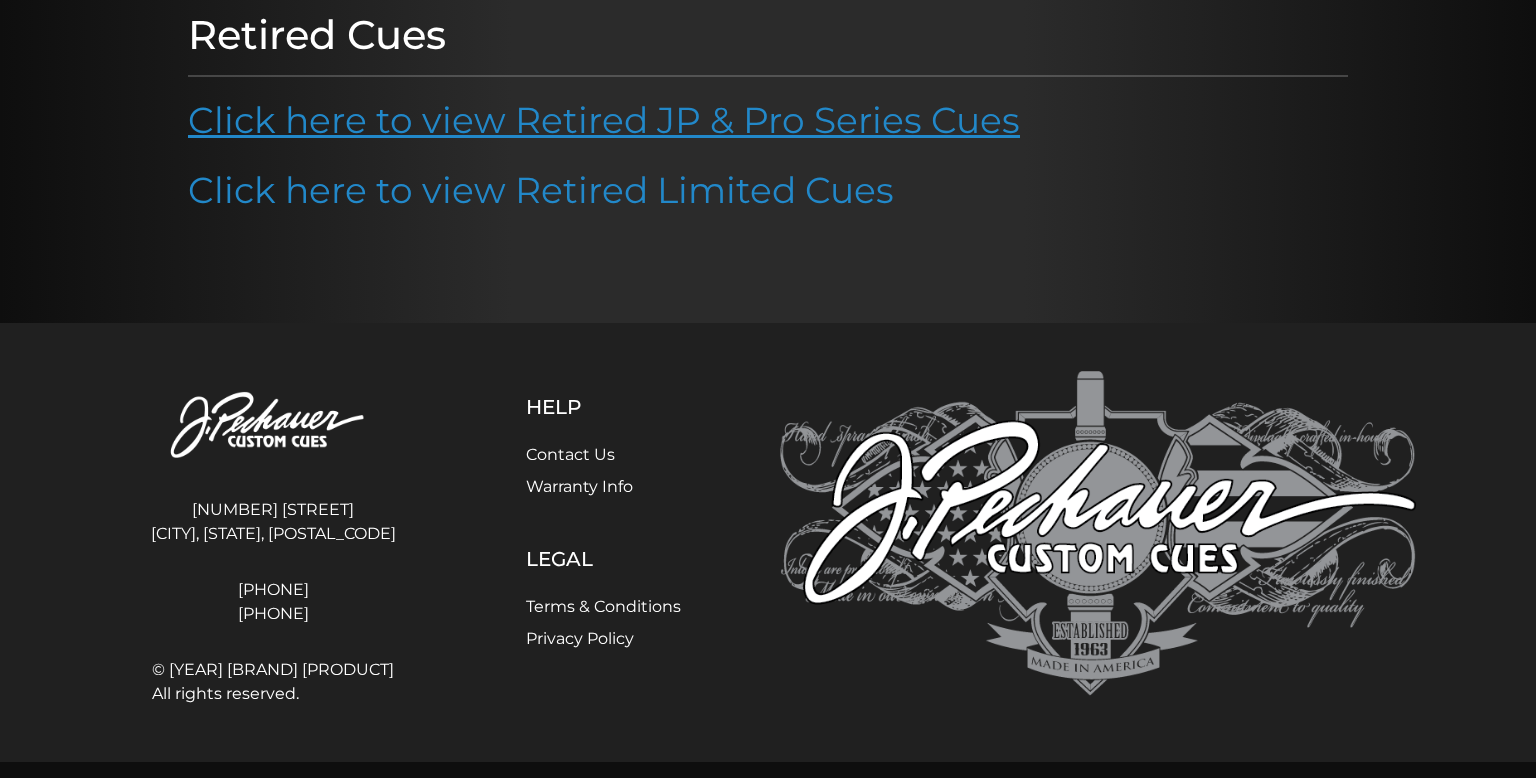 click on "Click here to view Retired JP & Pro Series Cues" at bounding box center [604, 120] 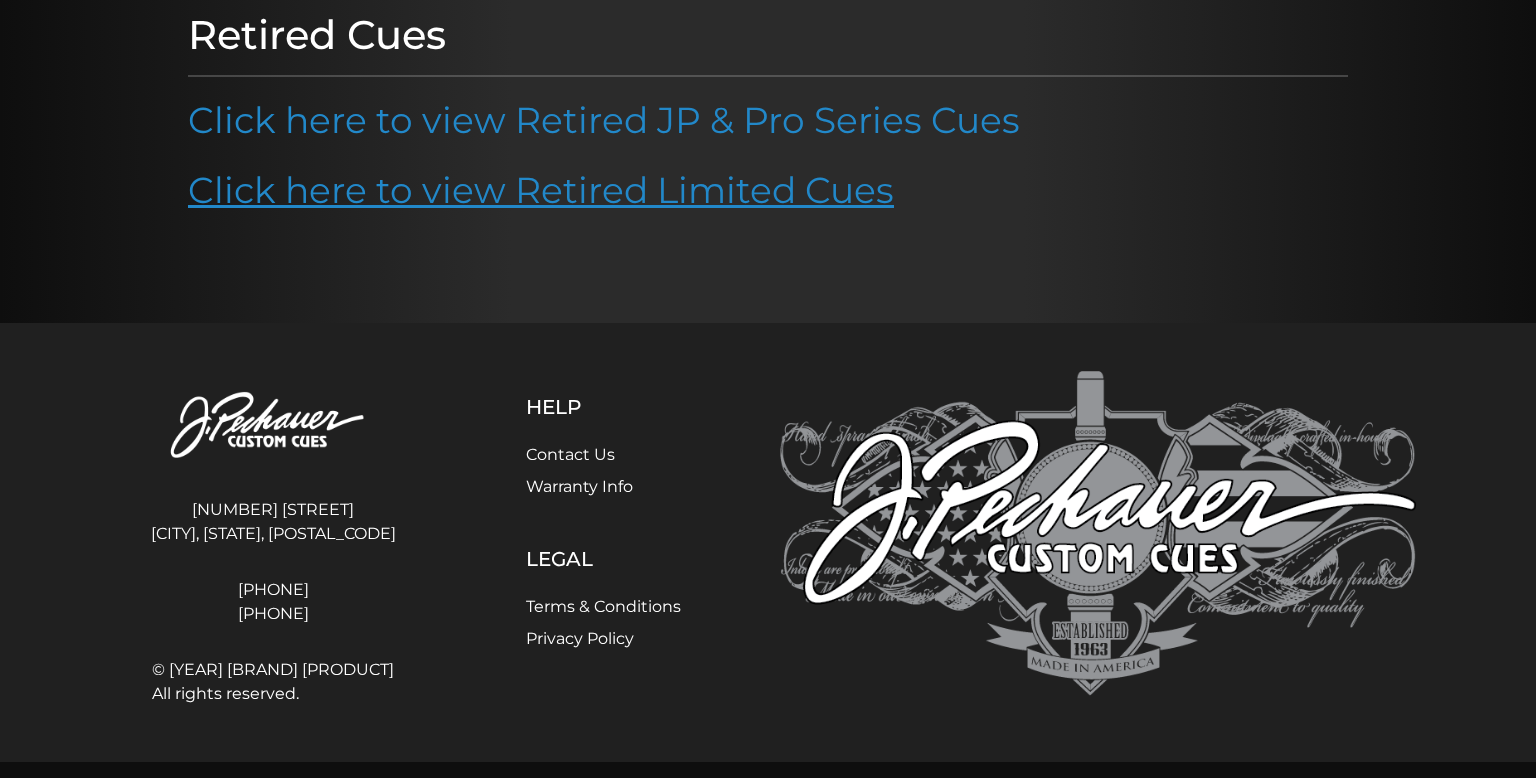 click on "Click here to view Retired Limited Cues" at bounding box center [541, 190] 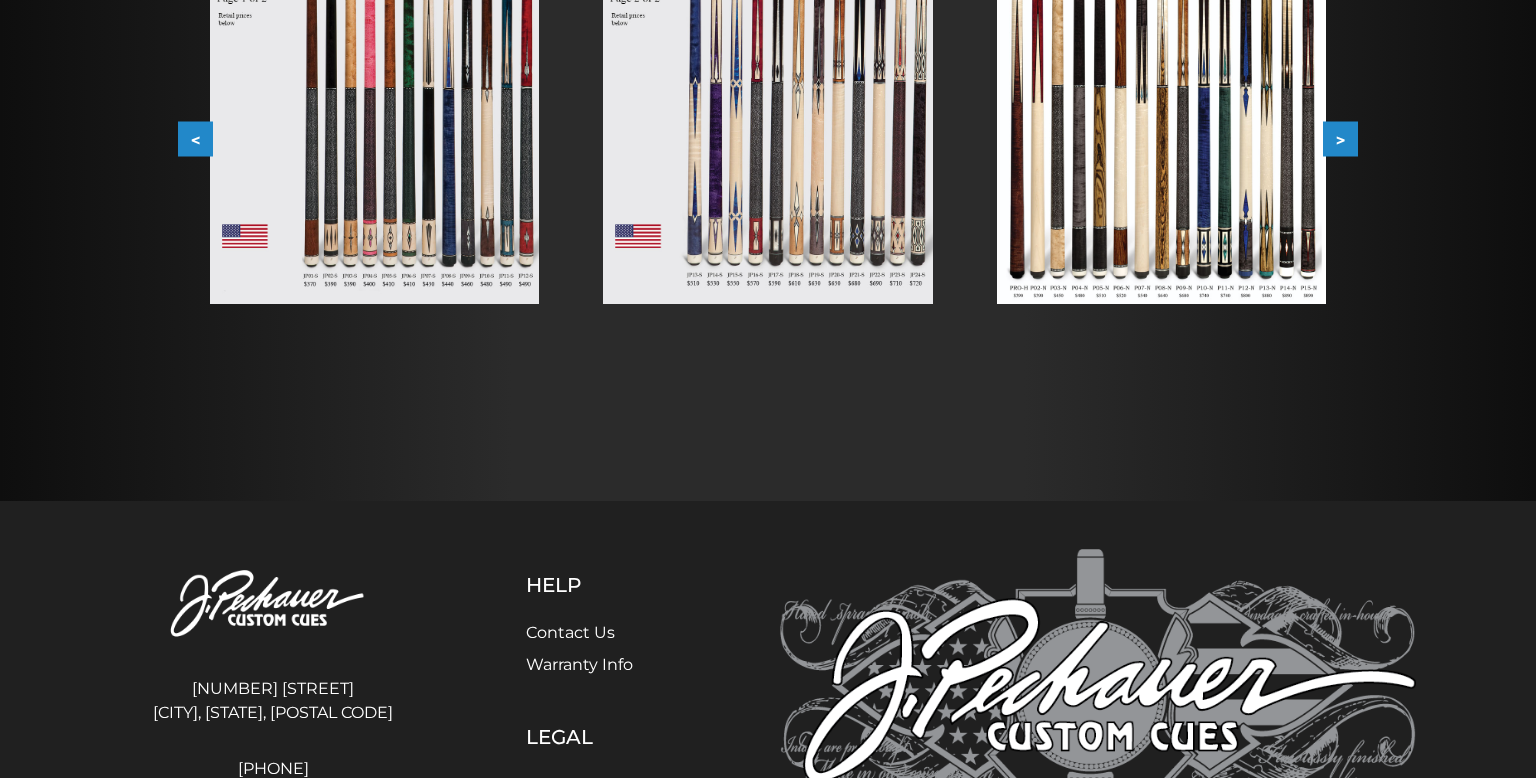 scroll, scrollTop: 640, scrollLeft: 0, axis: vertical 